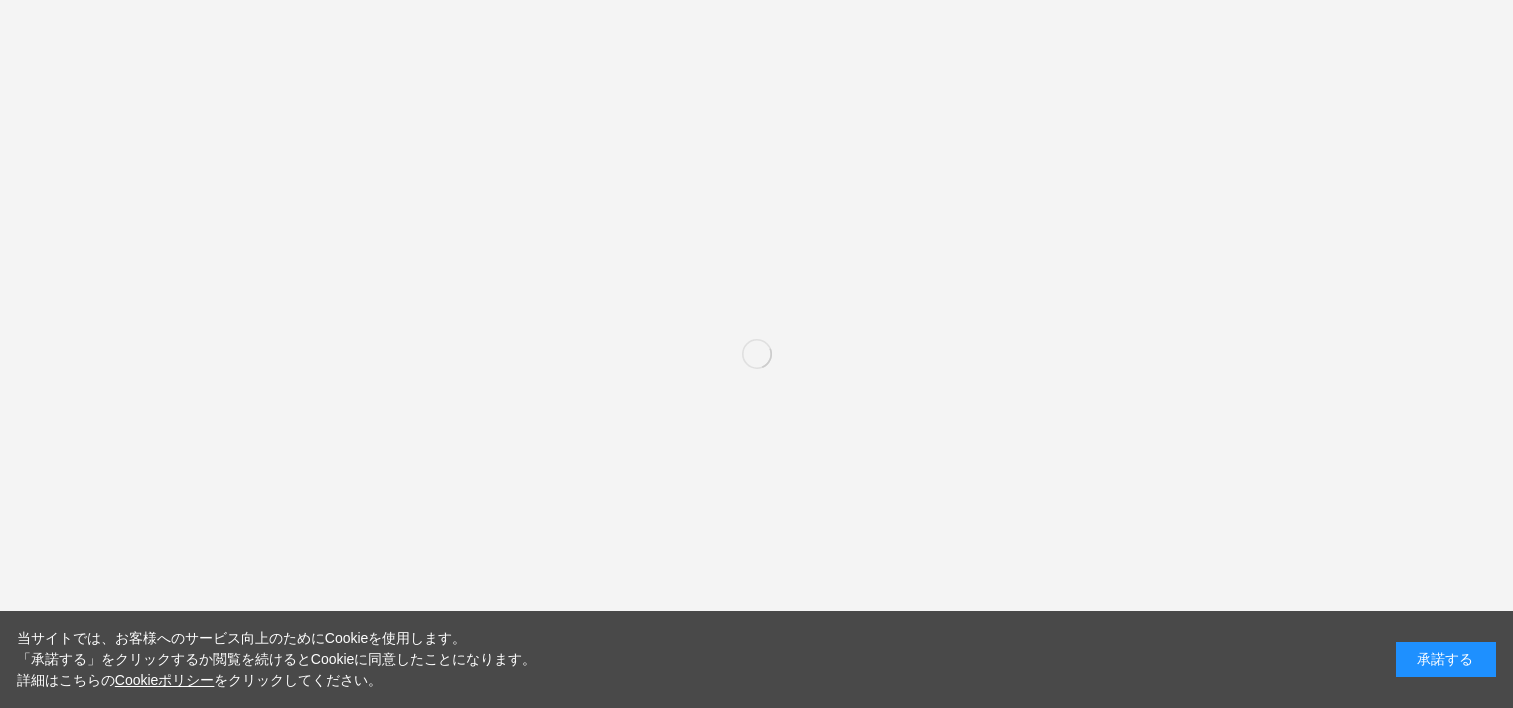 scroll, scrollTop: 0, scrollLeft: 0, axis: both 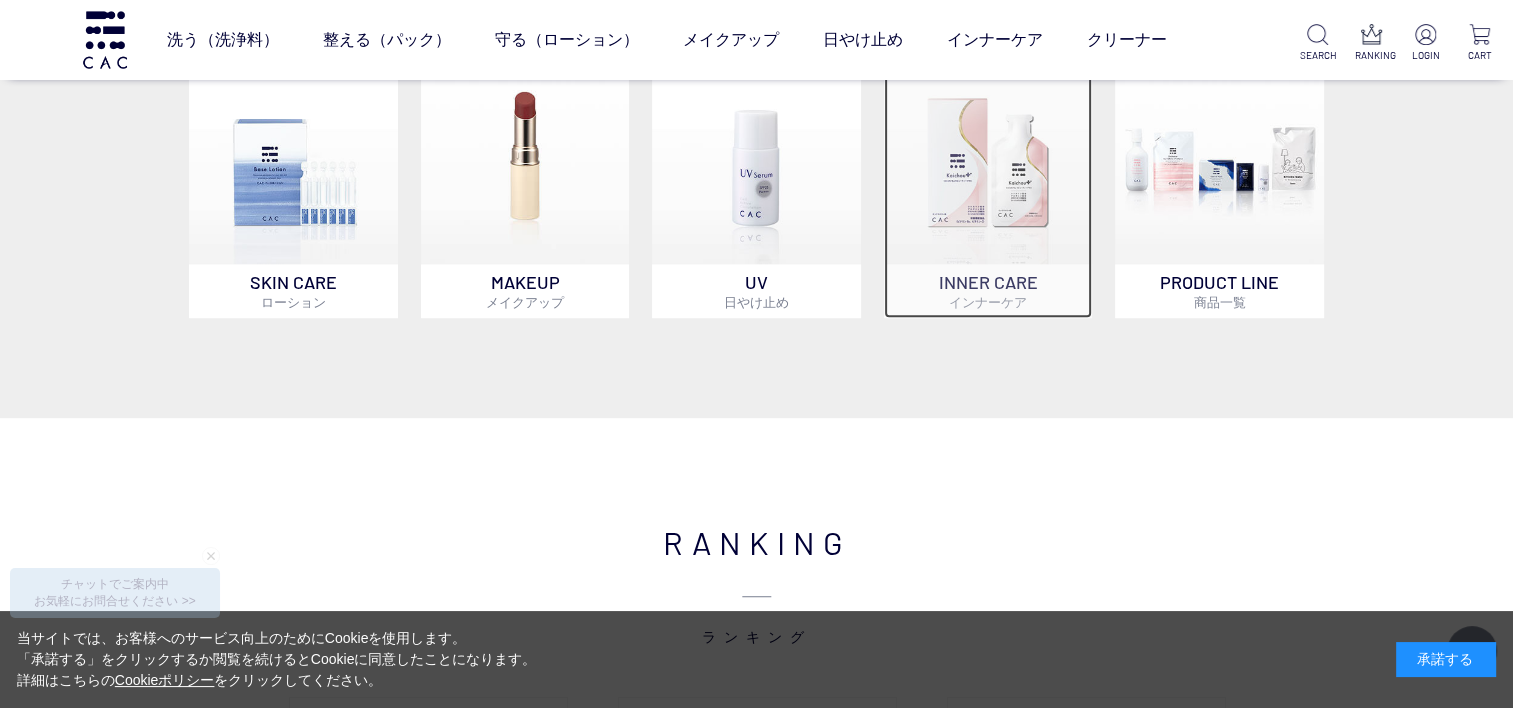 click at bounding box center (988, 160) 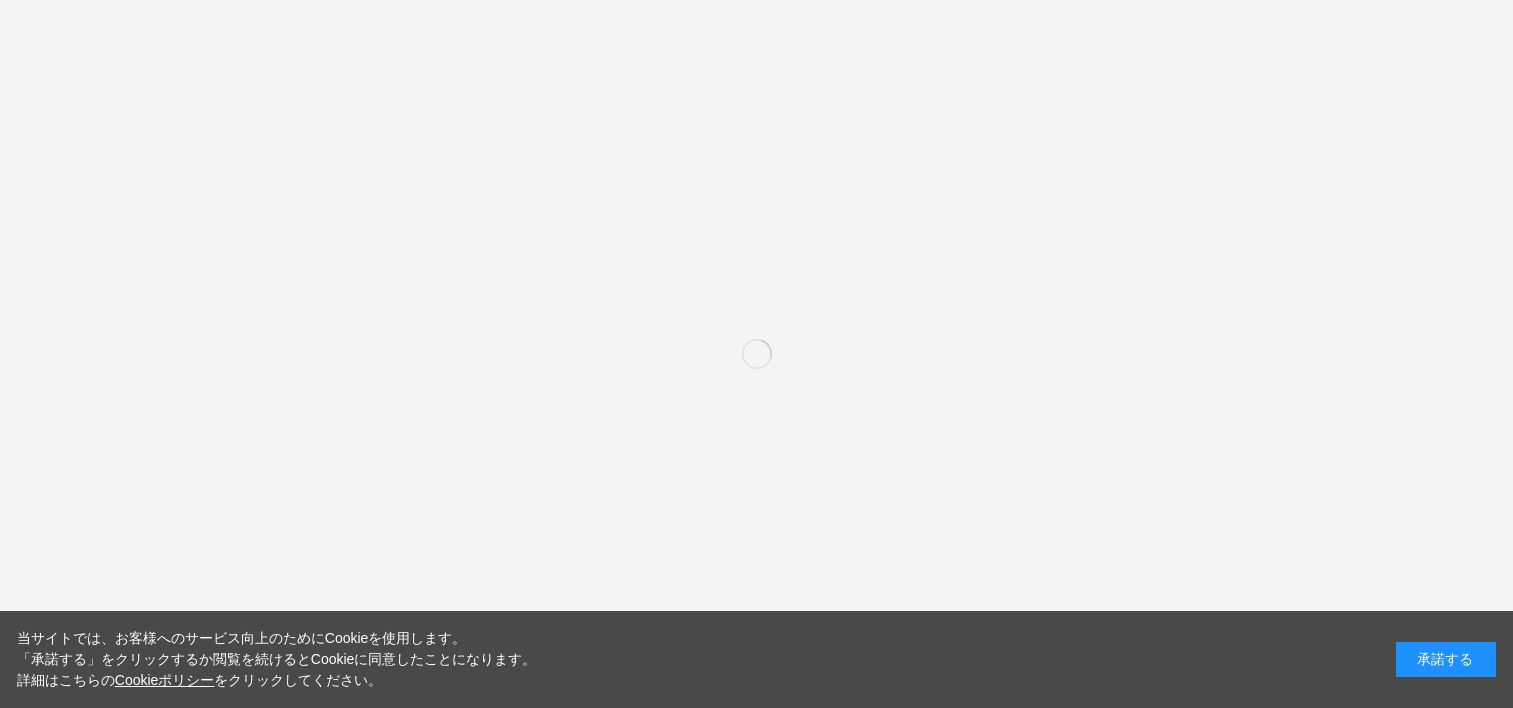 scroll, scrollTop: 0, scrollLeft: 0, axis: both 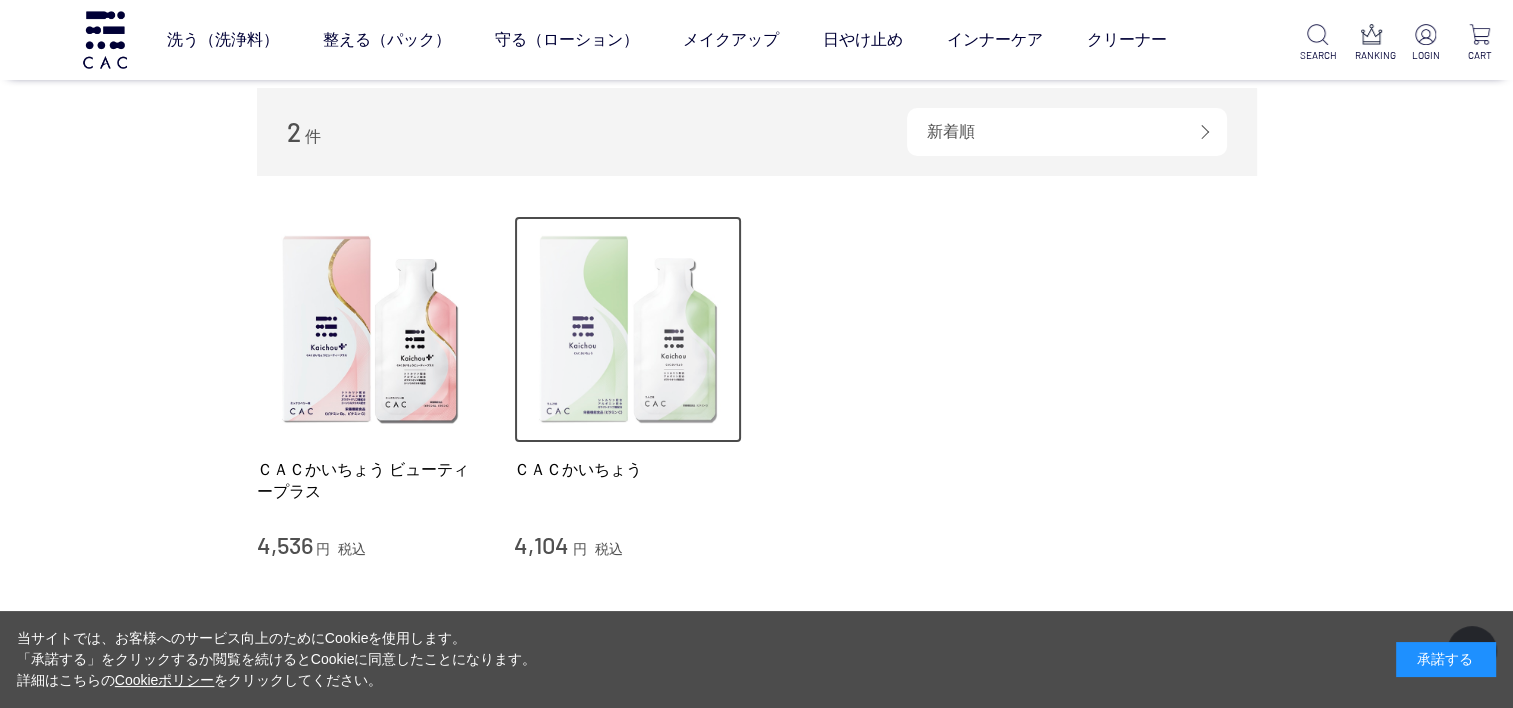 click at bounding box center (628, 330) 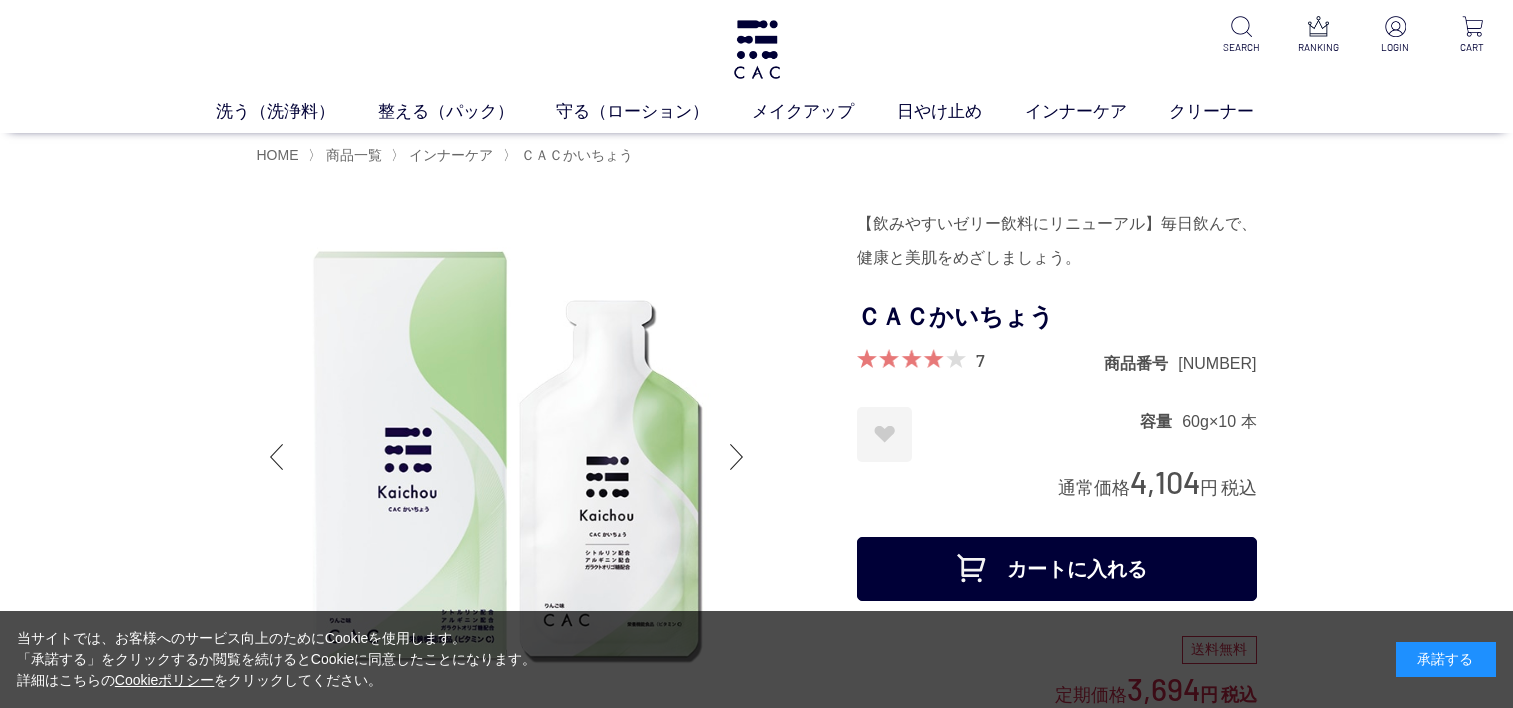 scroll, scrollTop: 0, scrollLeft: 0, axis: both 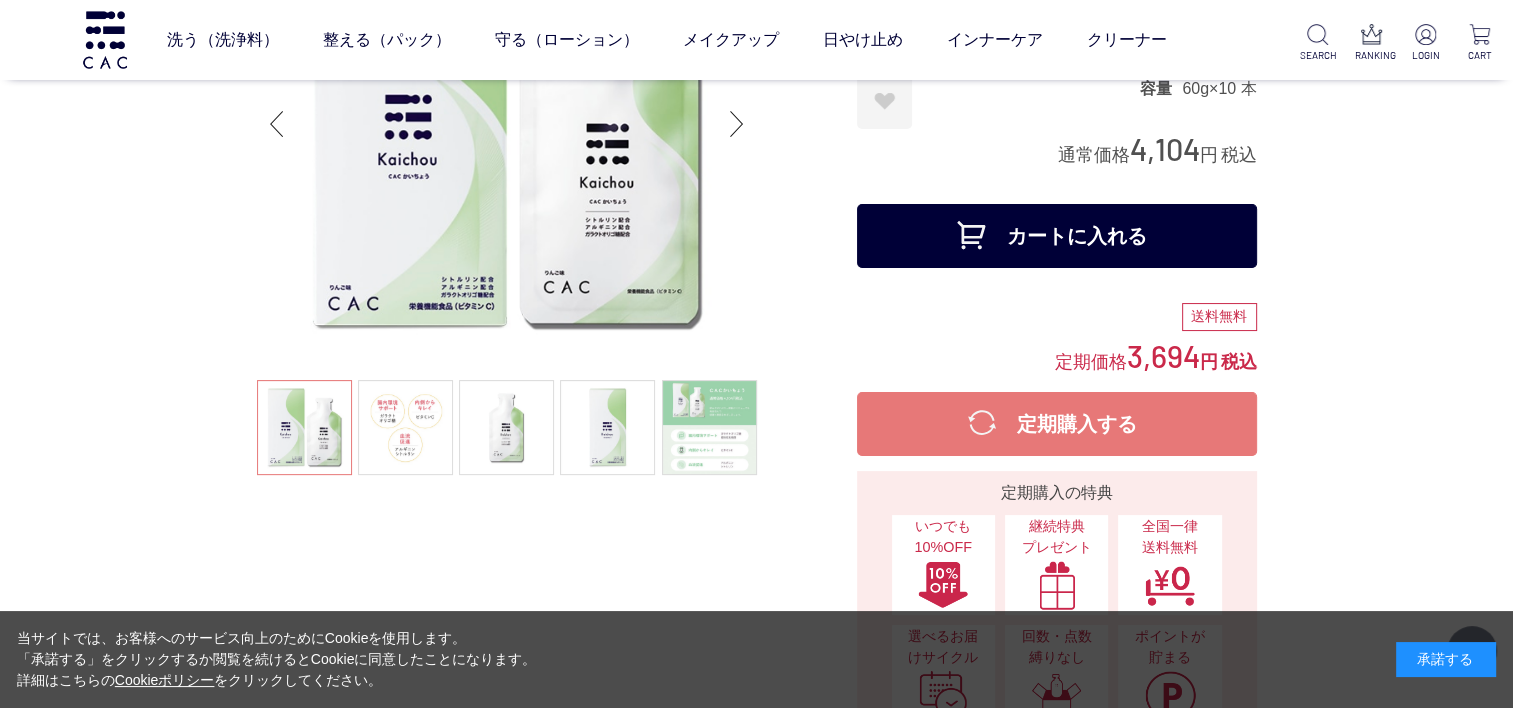 click on "カートに入れる" at bounding box center [1057, 236] 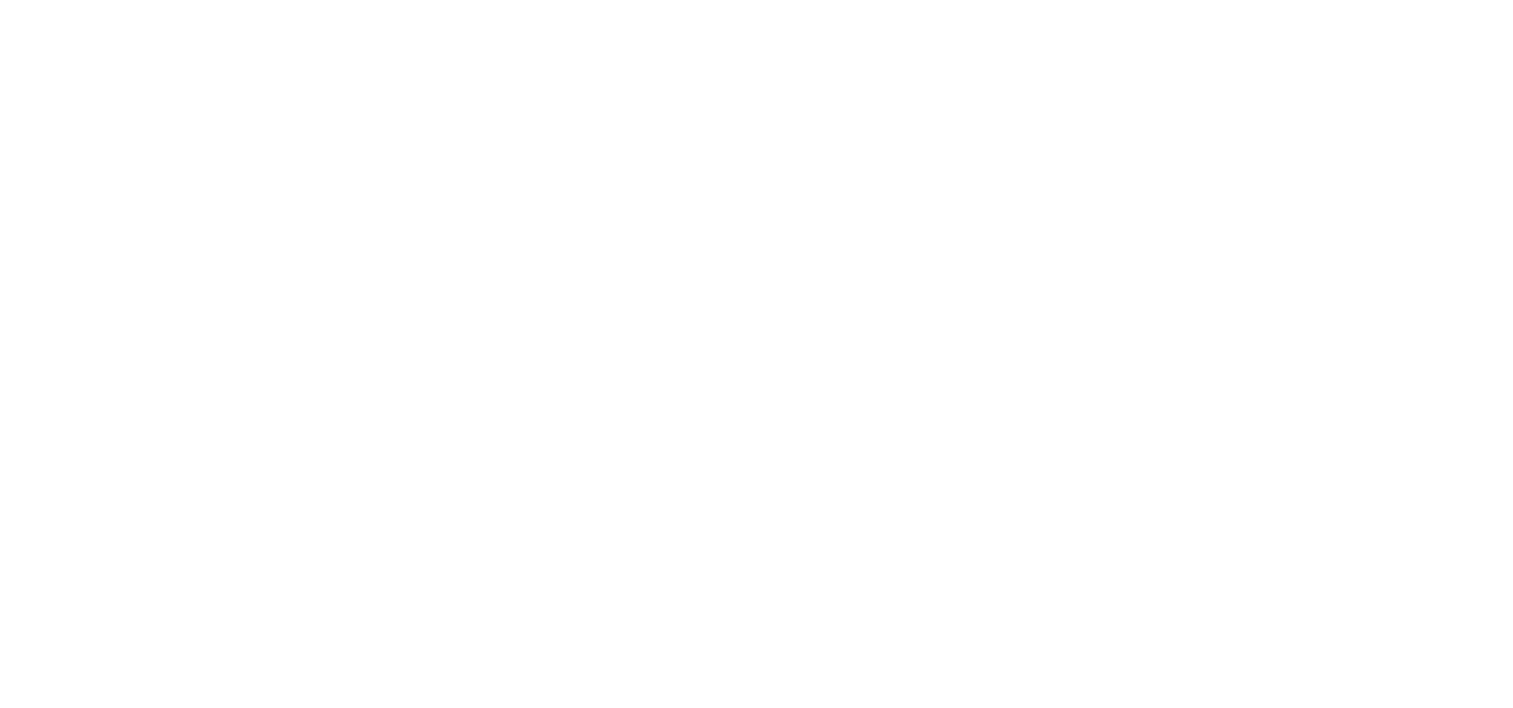scroll, scrollTop: 0, scrollLeft: 0, axis: both 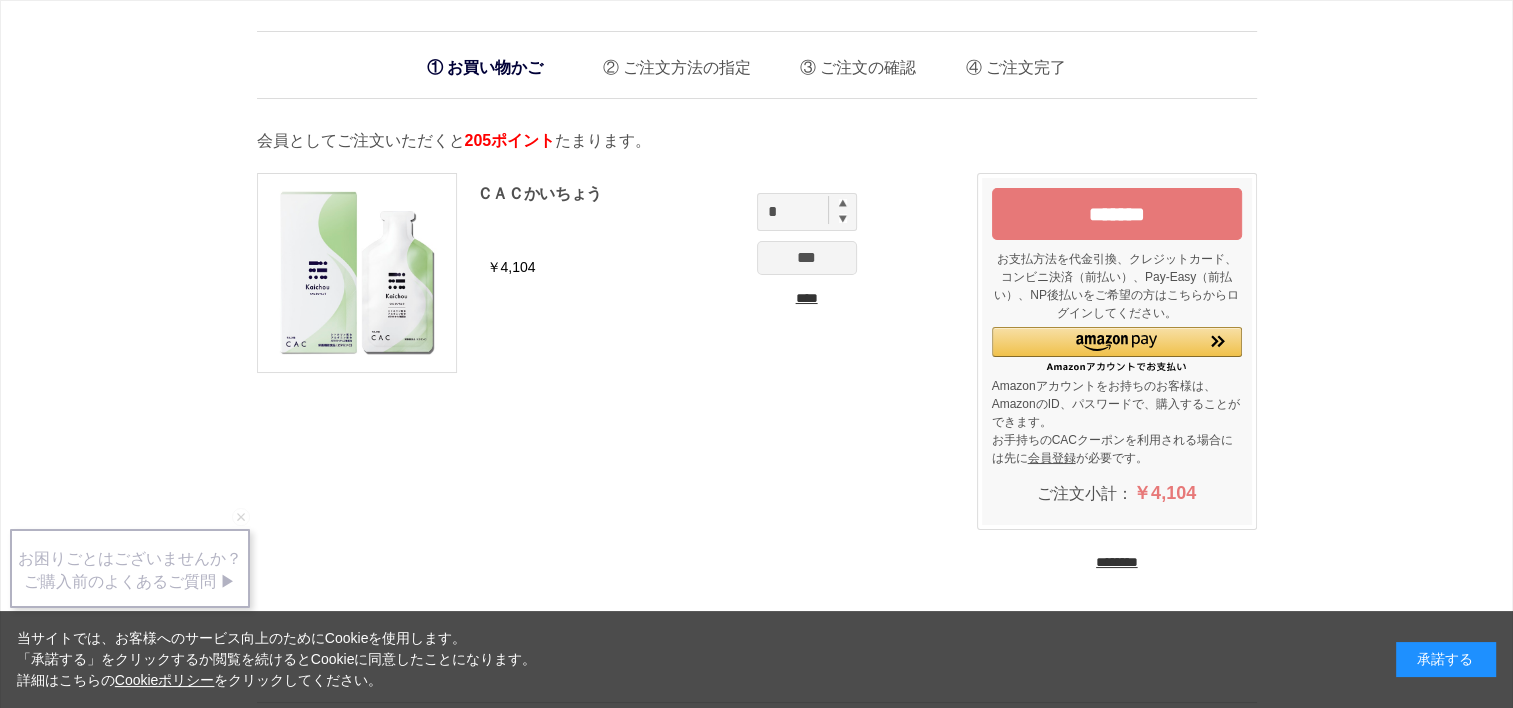 click on "*******" at bounding box center [1117, 214] 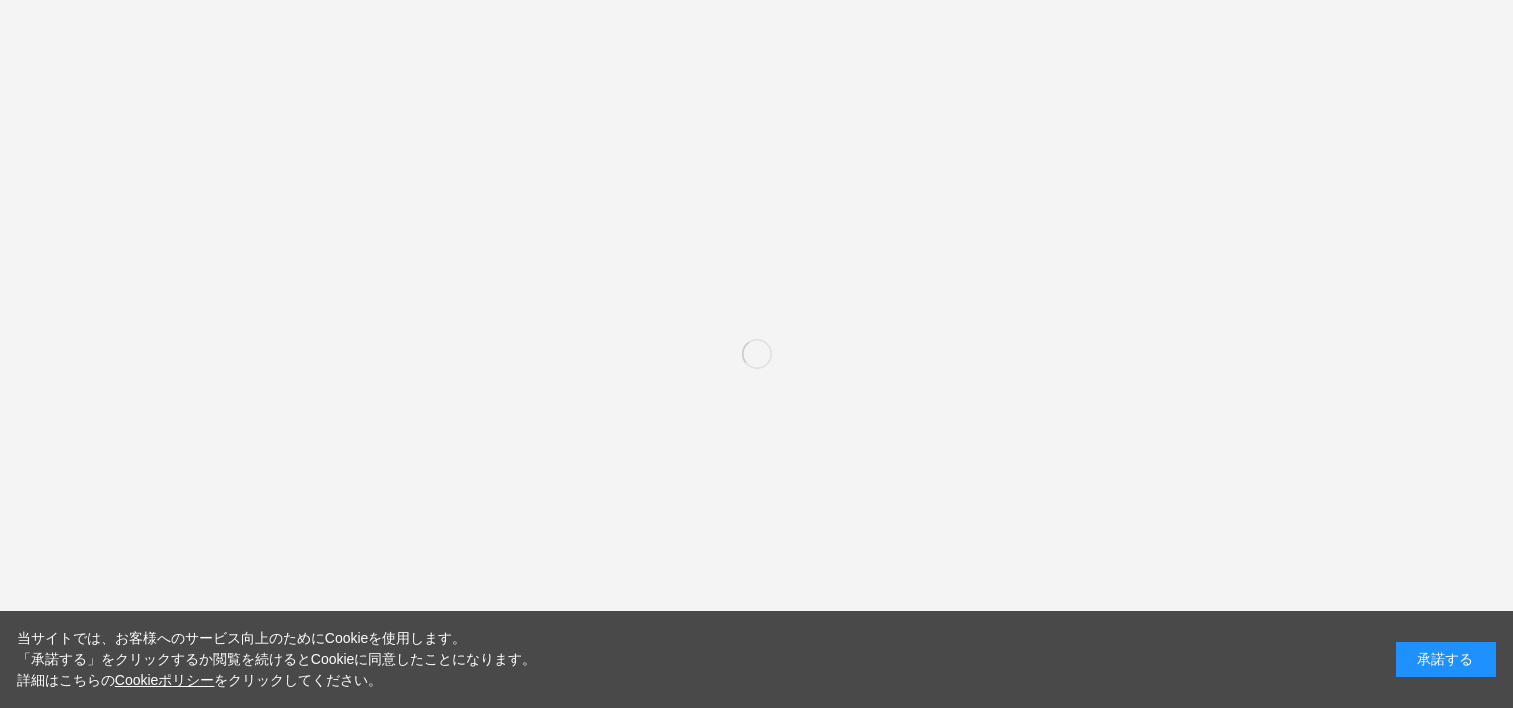 scroll, scrollTop: 0, scrollLeft: 0, axis: both 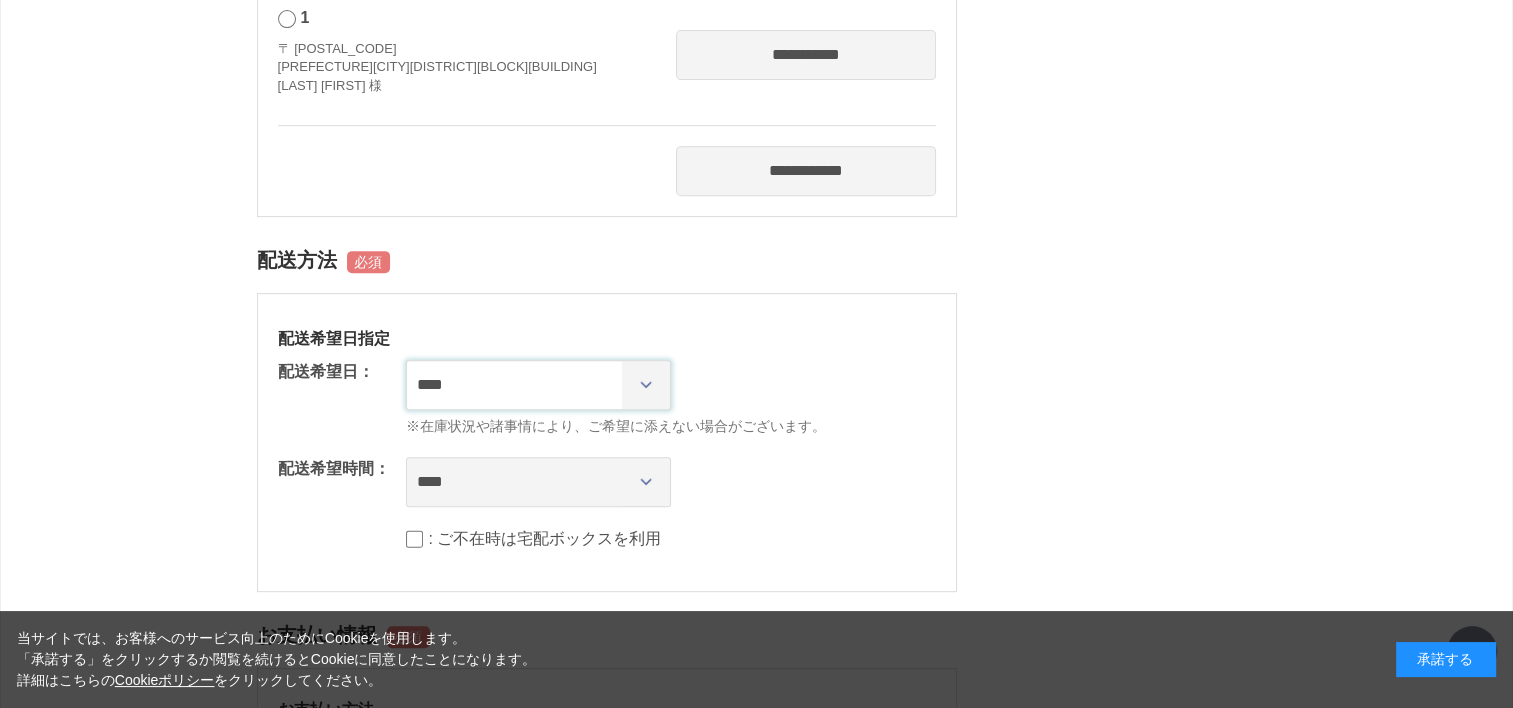 click on "**********" at bounding box center (538, 385) 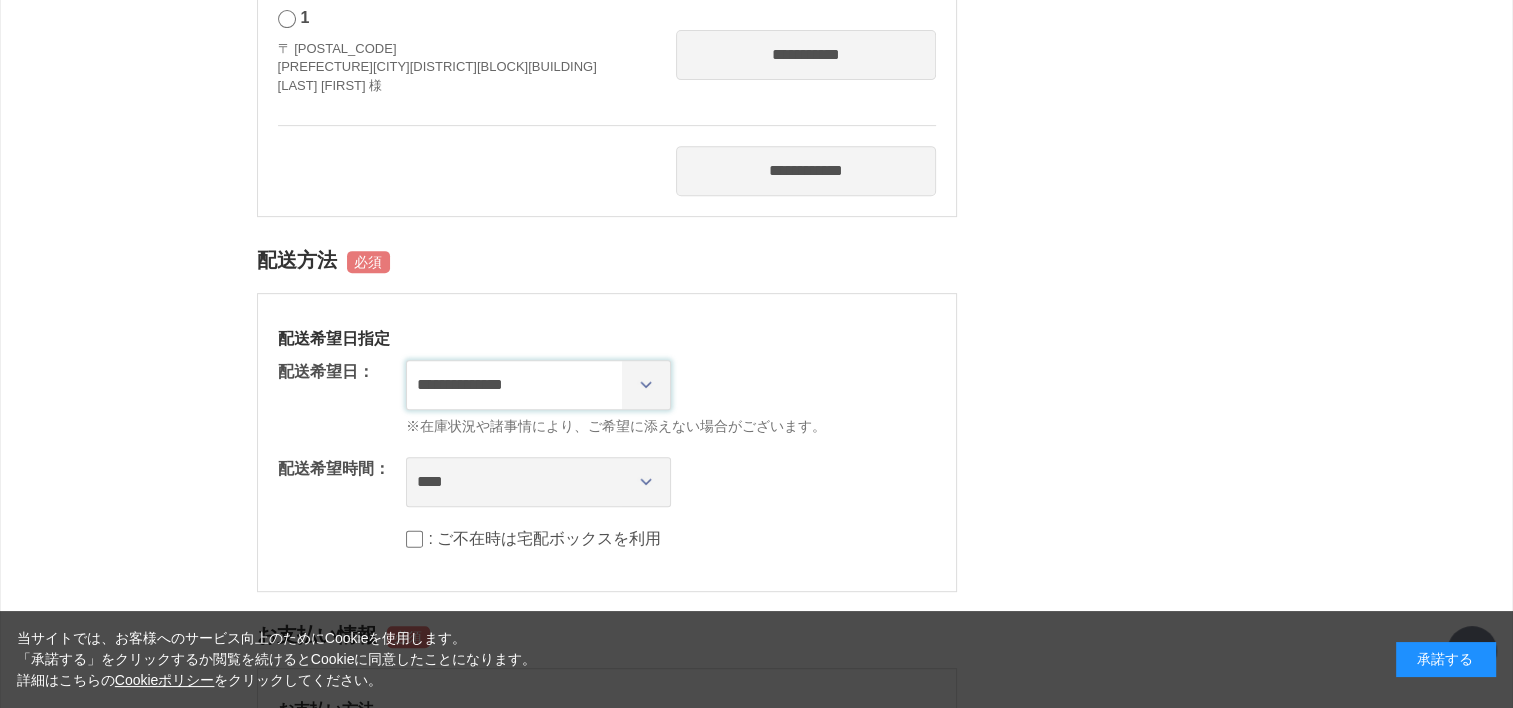 click on "**********" at bounding box center (538, 385) 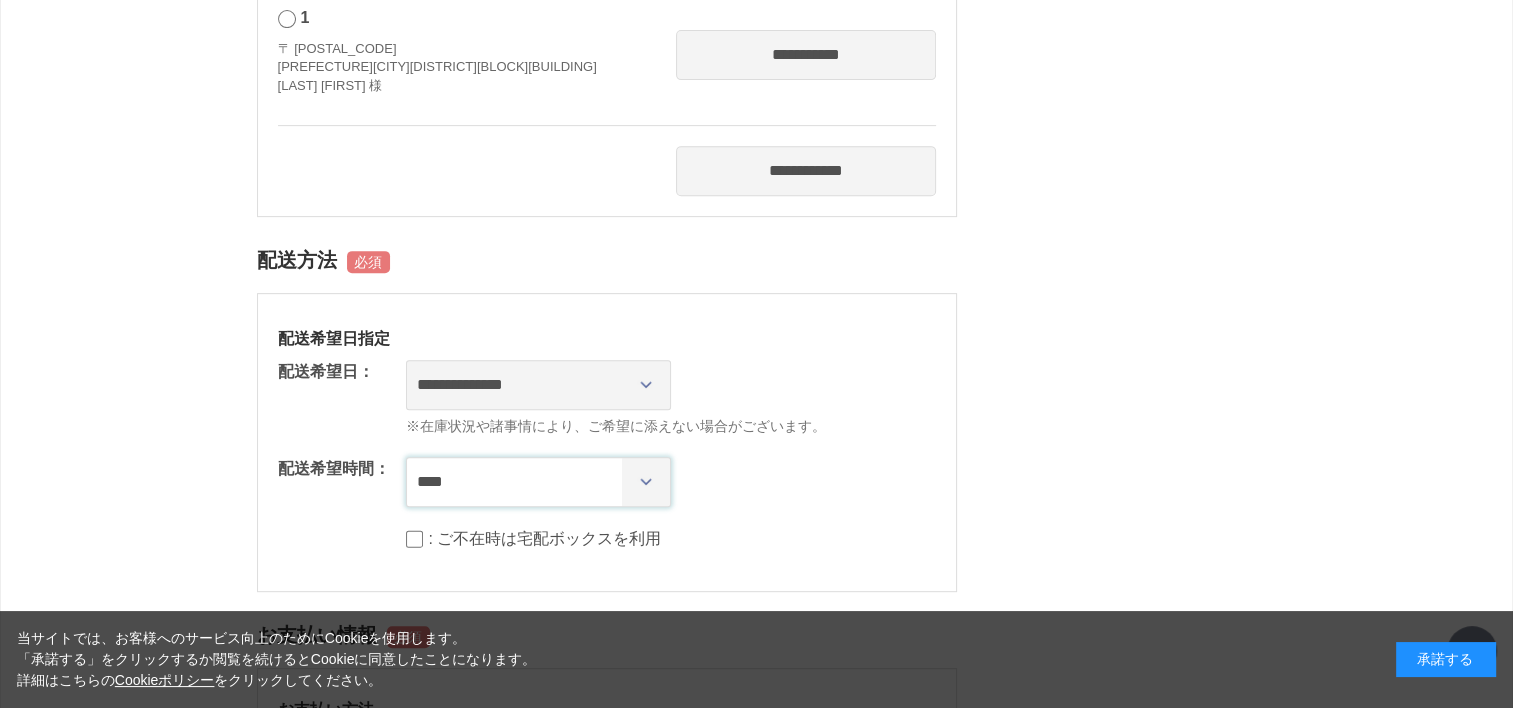 click on "**** *** ****** ****** ****** ******" at bounding box center (538, 482) 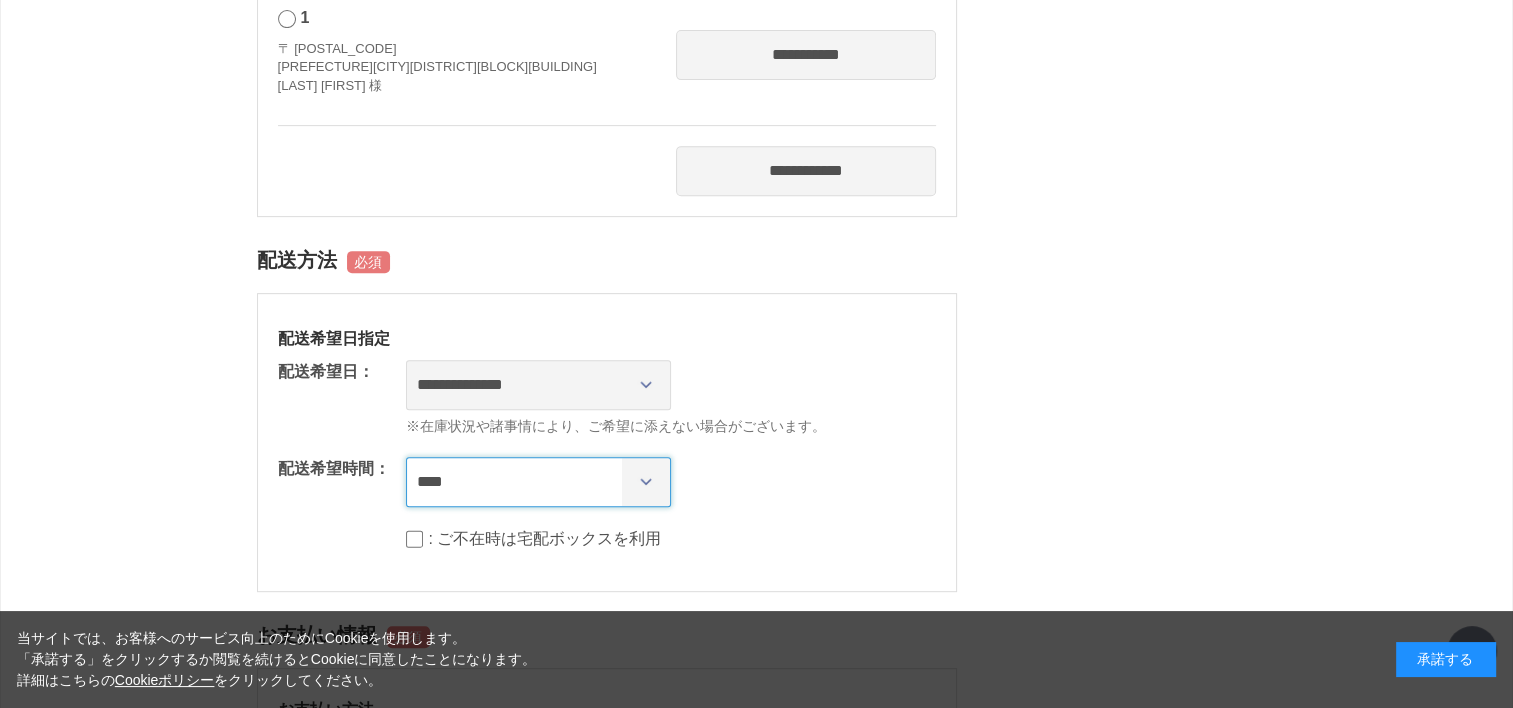 select on "**" 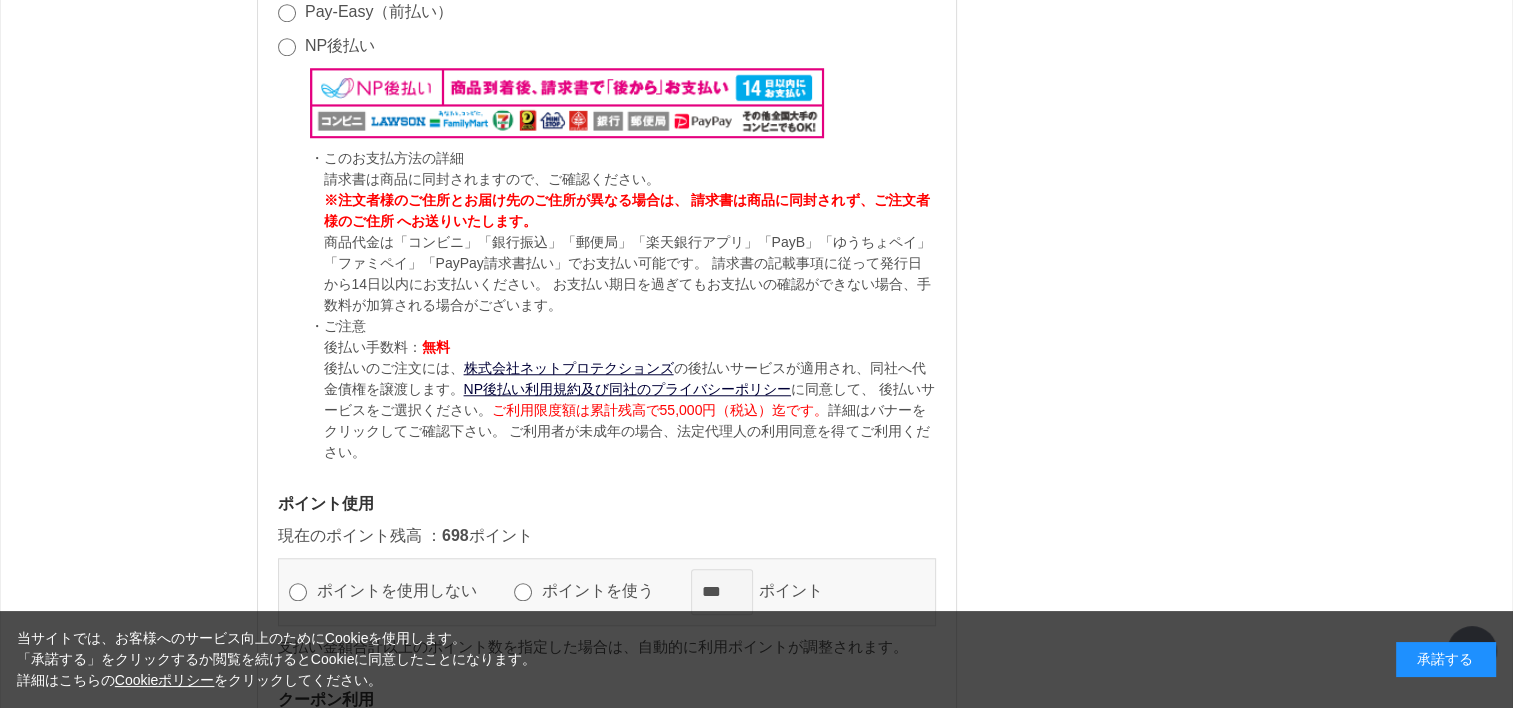 scroll, scrollTop: 1800, scrollLeft: 0, axis: vertical 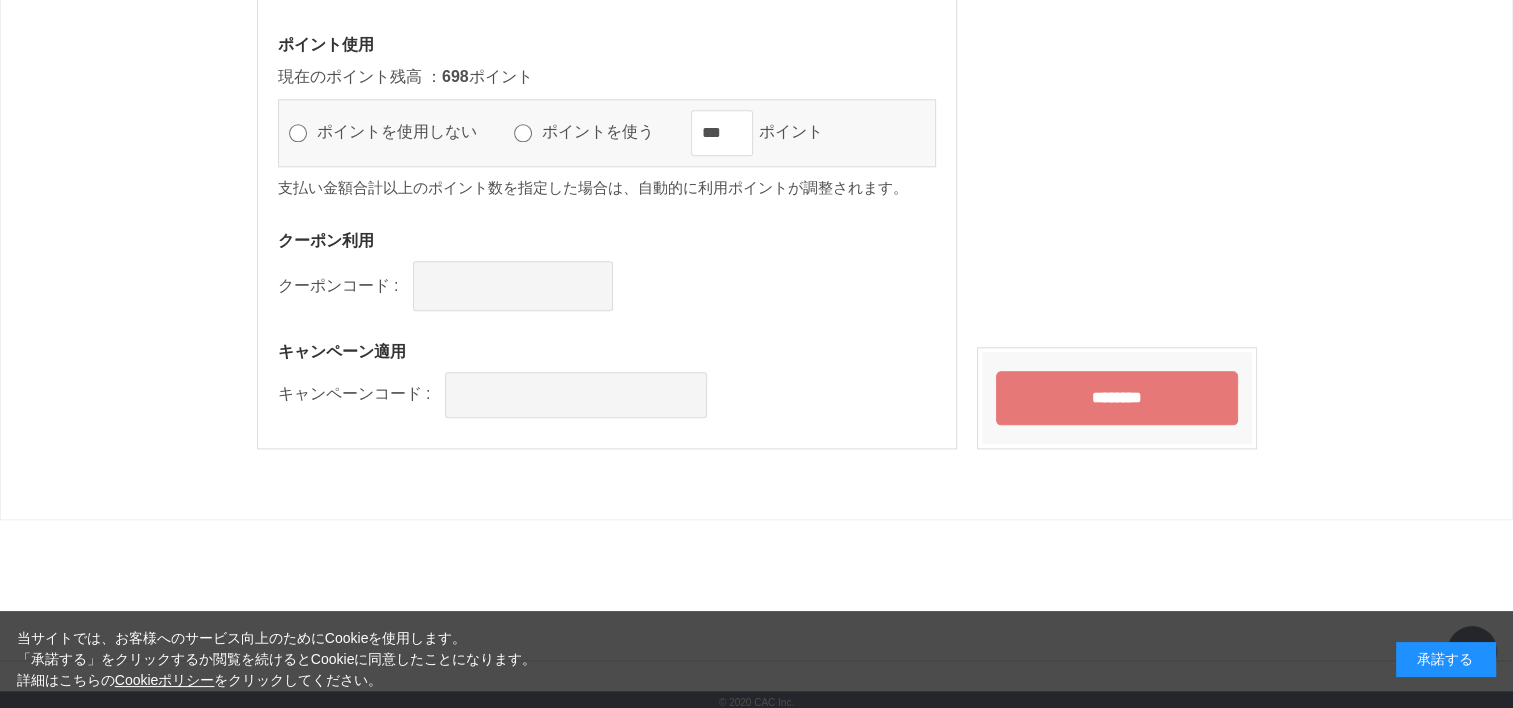 click on "********" at bounding box center [1117, 398] 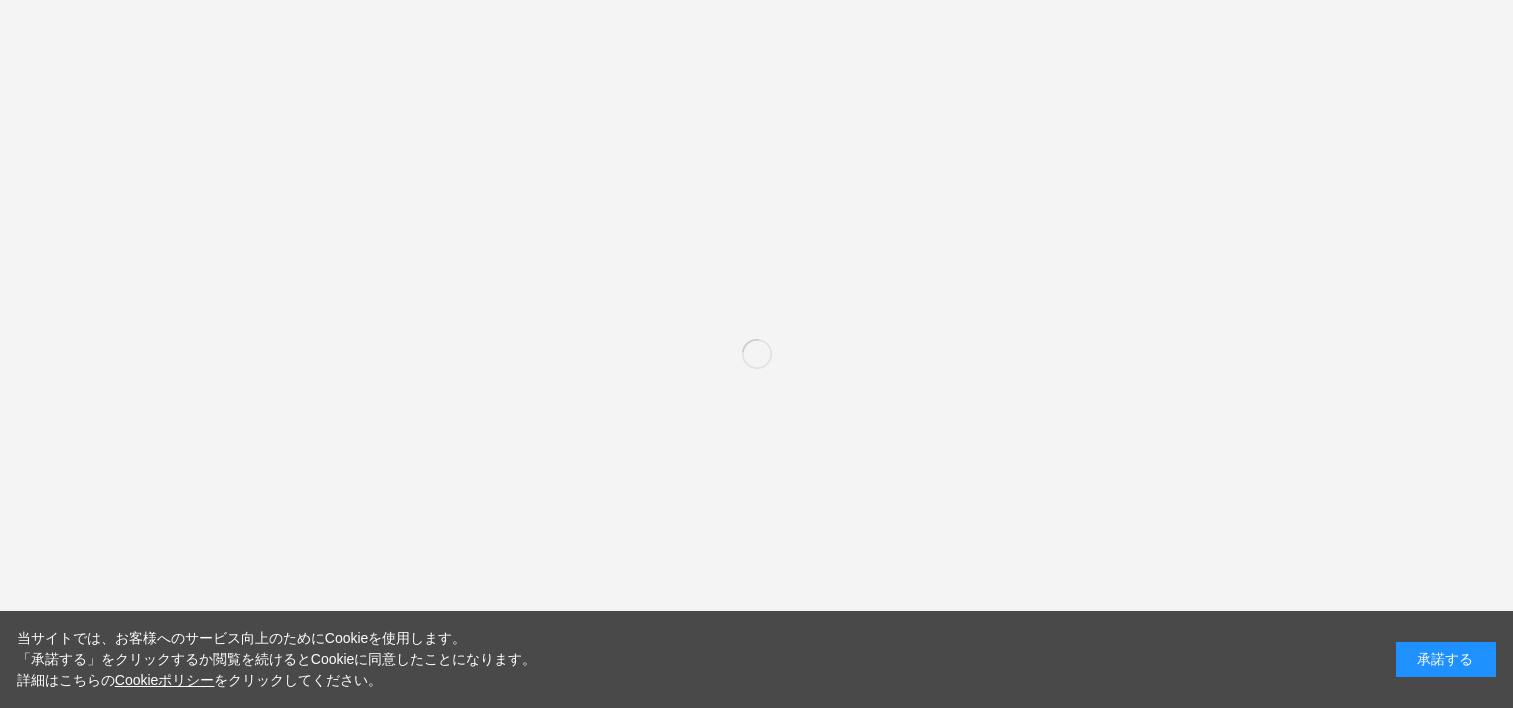 scroll, scrollTop: 0, scrollLeft: 0, axis: both 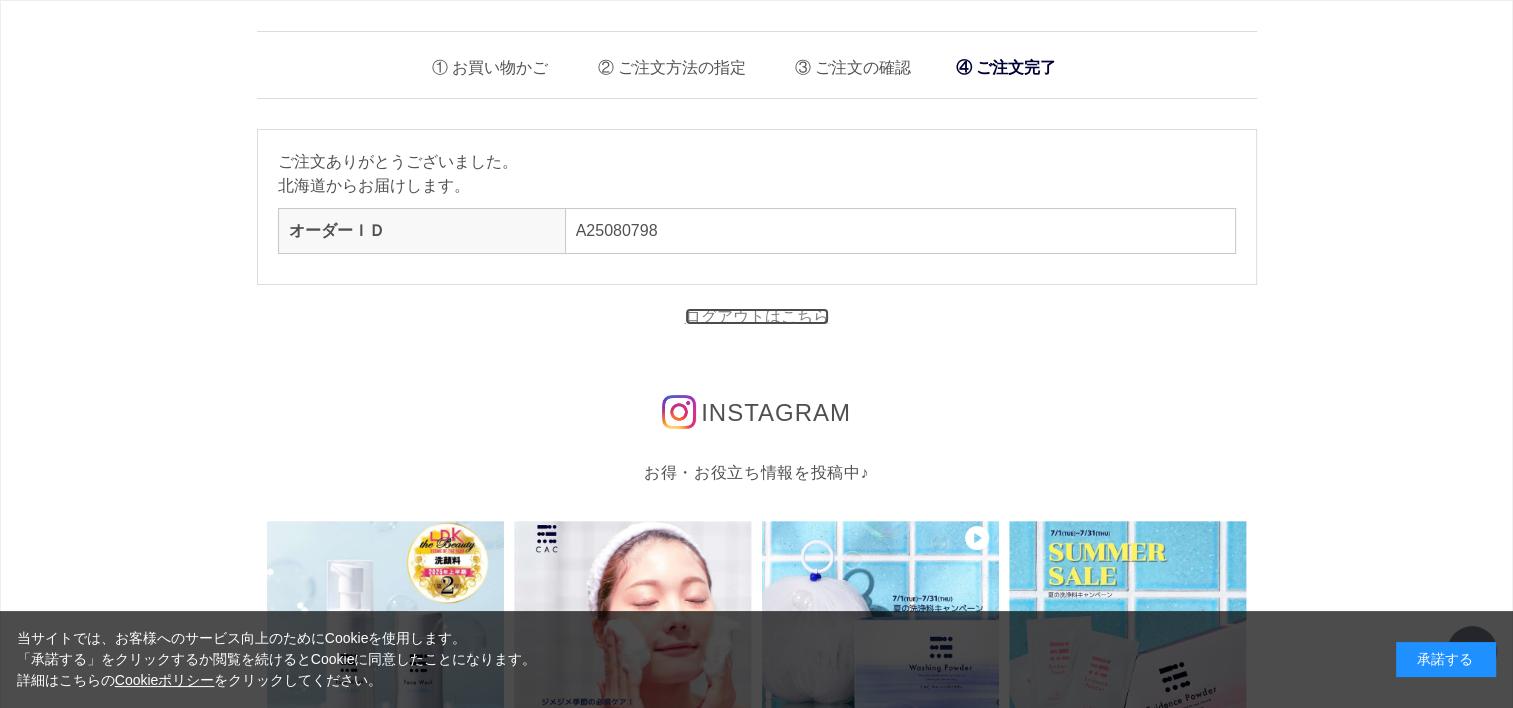 click on "ログアウトはこちら" at bounding box center [757, 316] 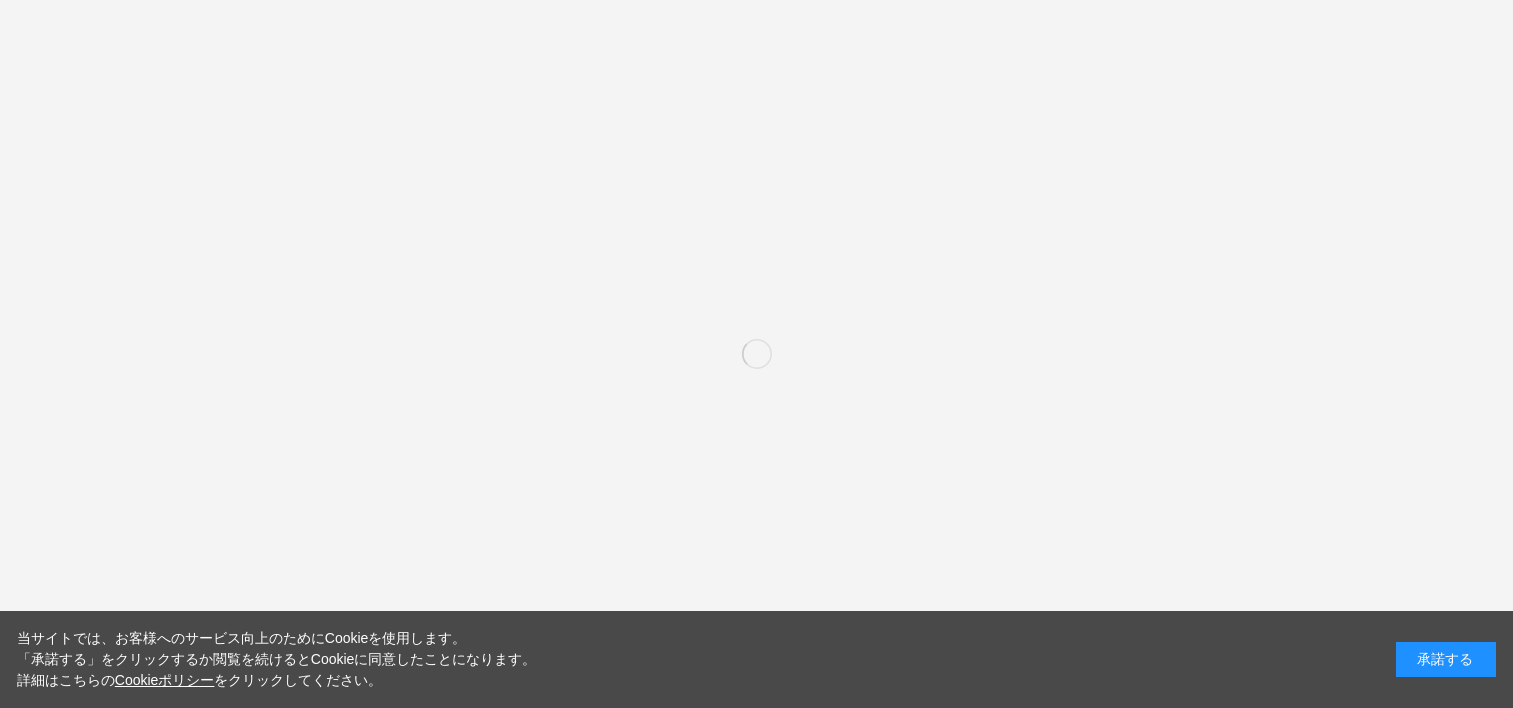 scroll, scrollTop: 0, scrollLeft: 0, axis: both 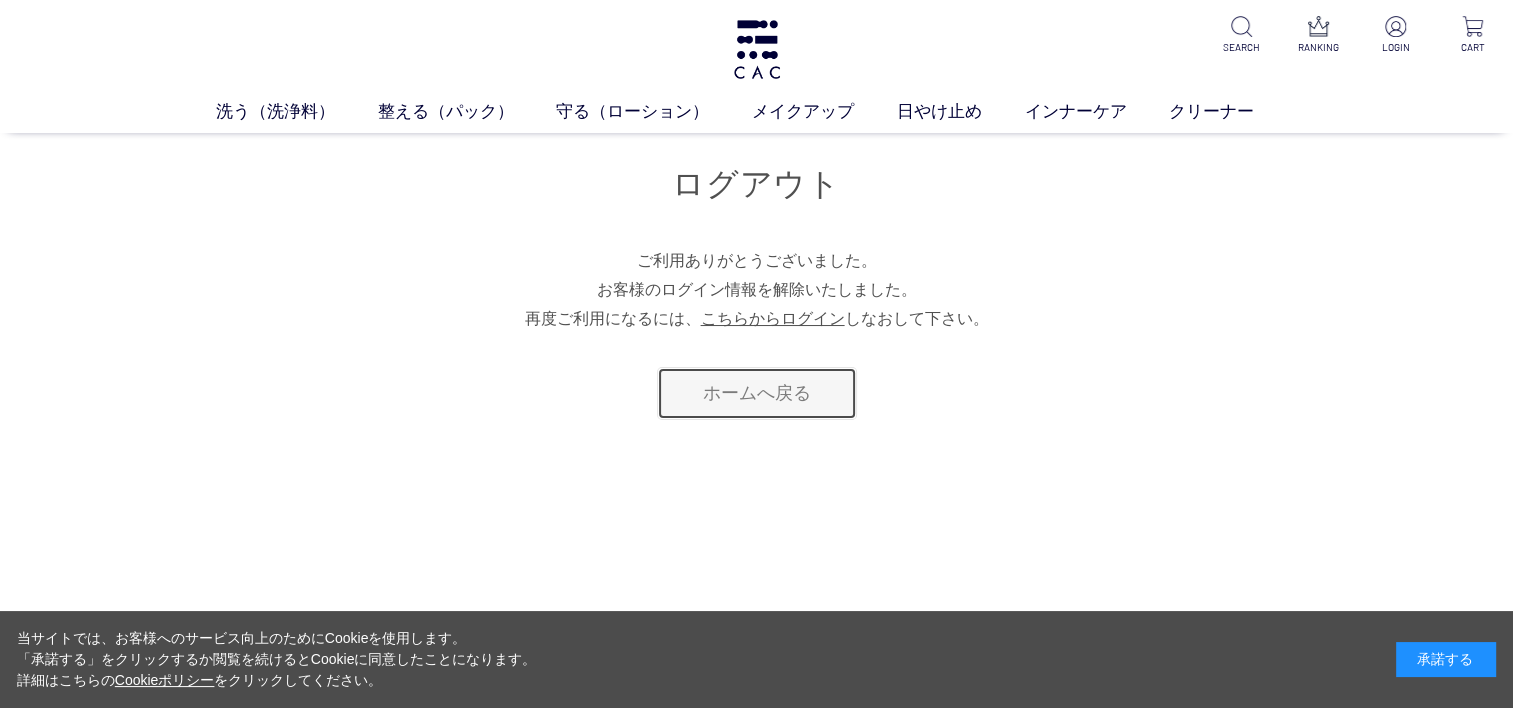 click on "ホームへ戻る" at bounding box center [757, 393] 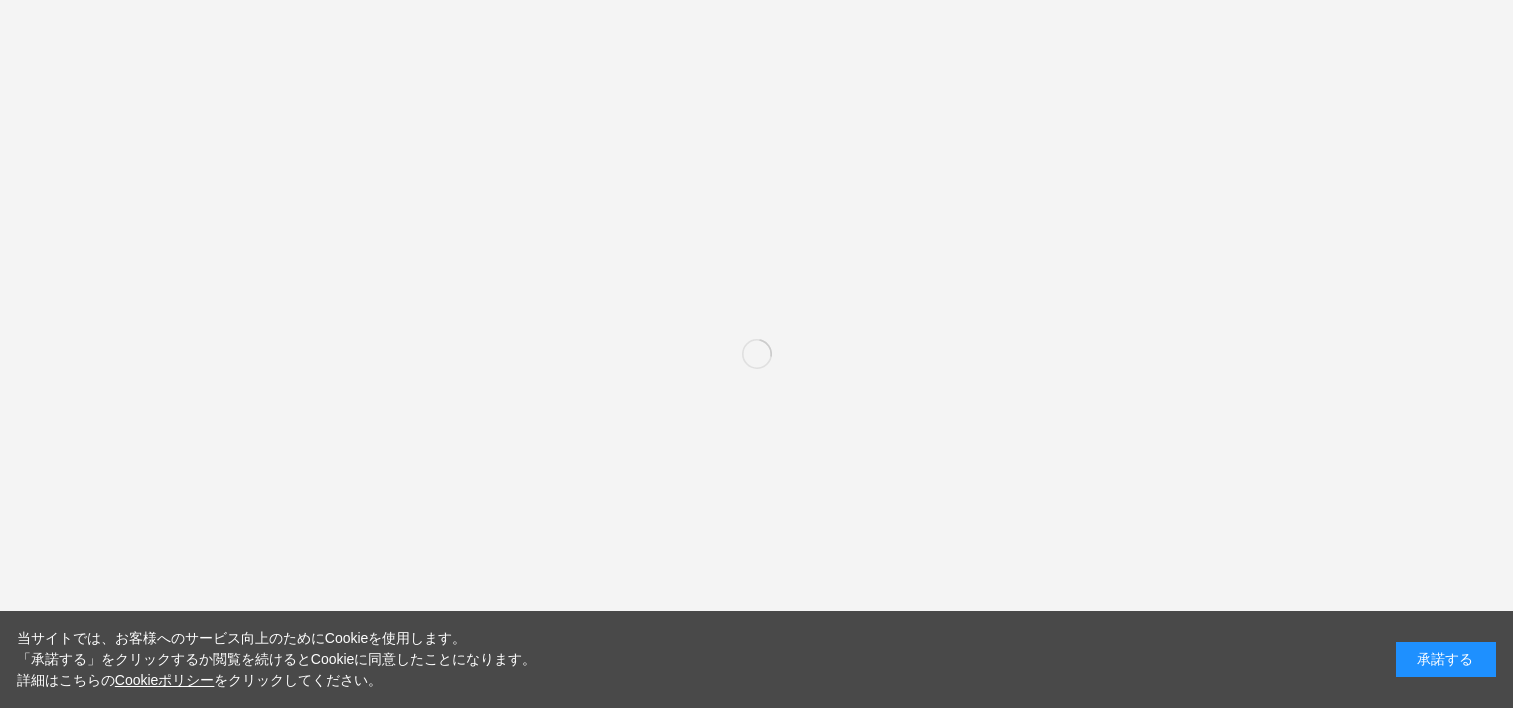 scroll, scrollTop: 0, scrollLeft: 0, axis: both 